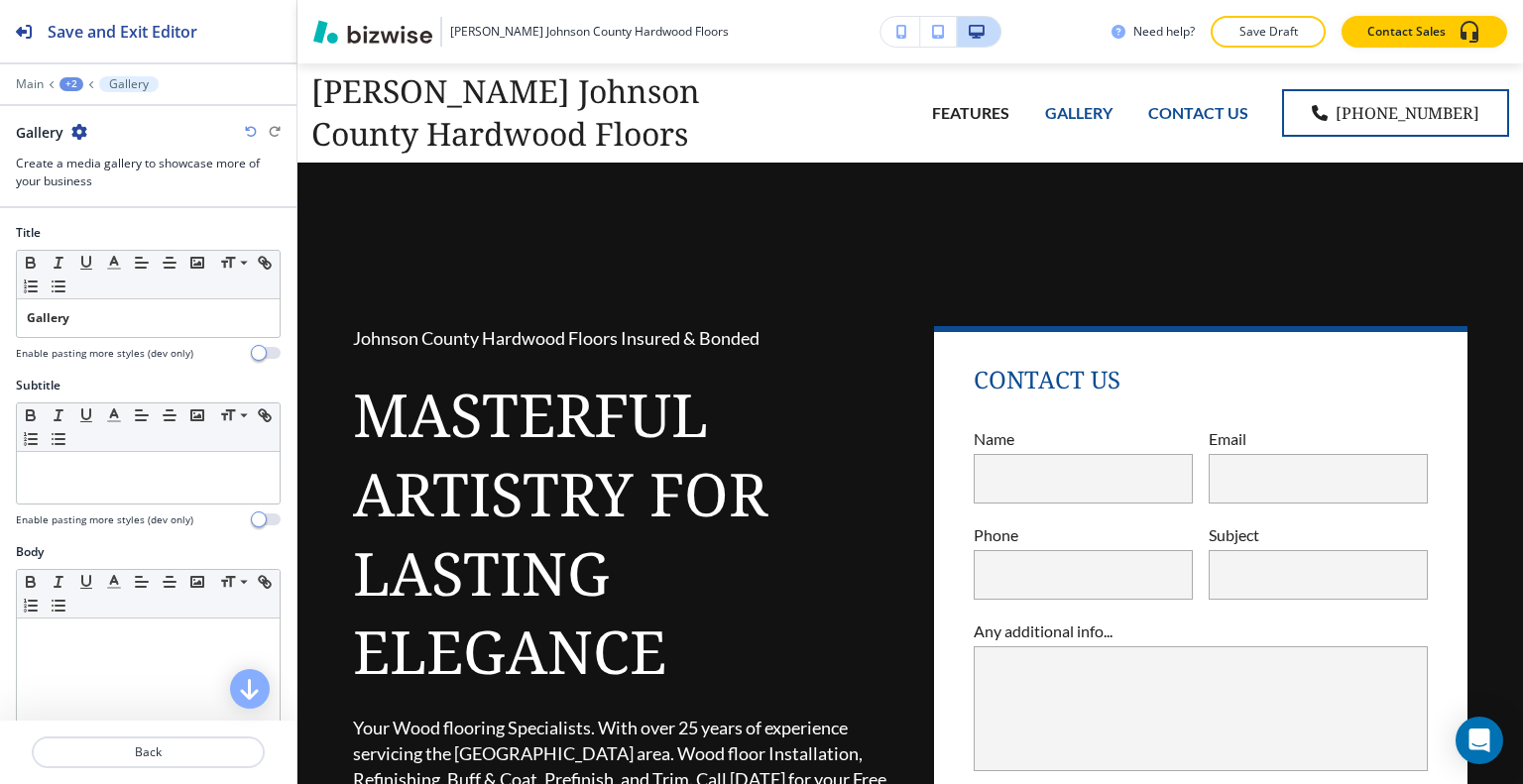scroll, scrollTop: 0, scrollLeft: 0, axis: both 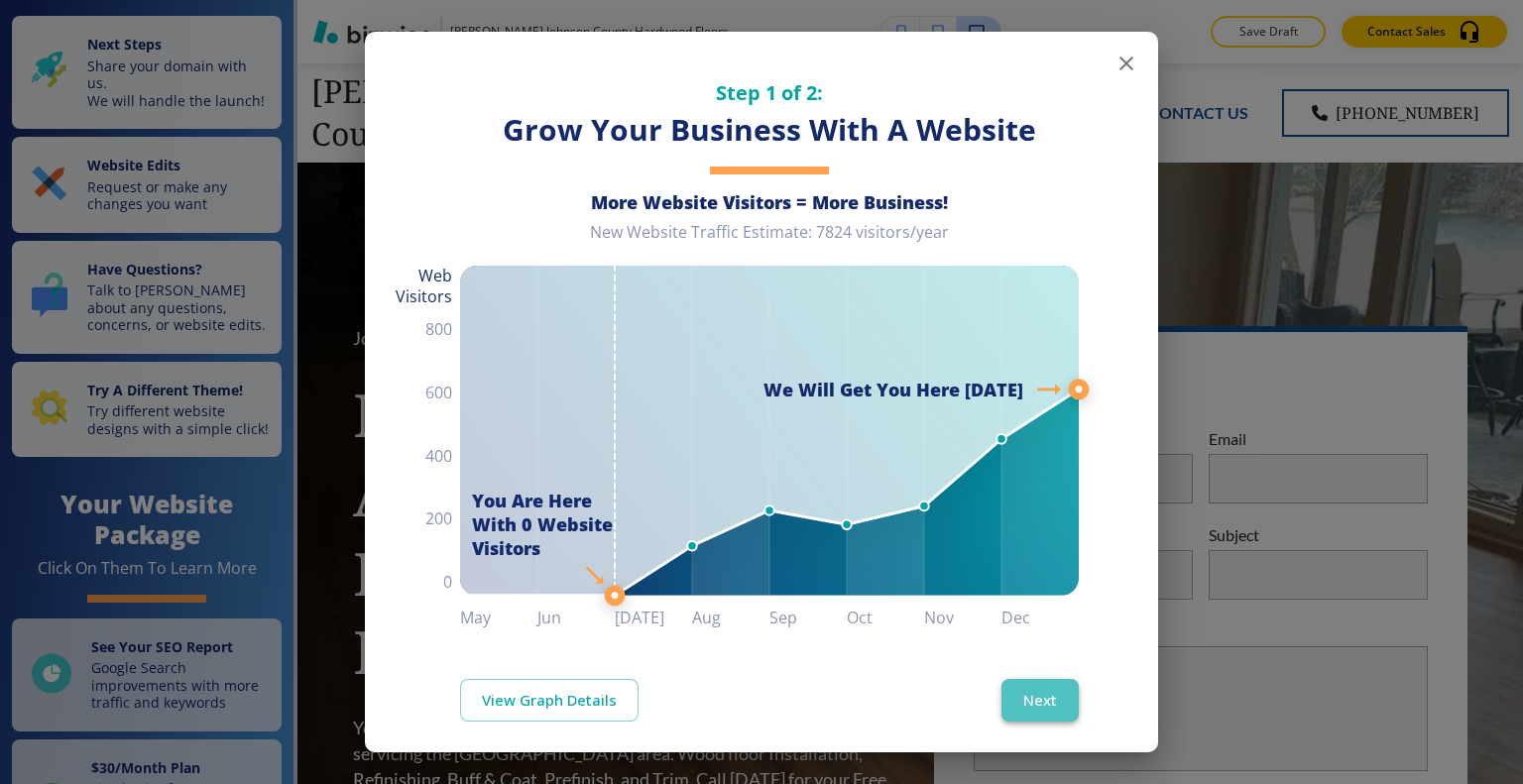 click on "Next" at bounding box center [1040, 700] 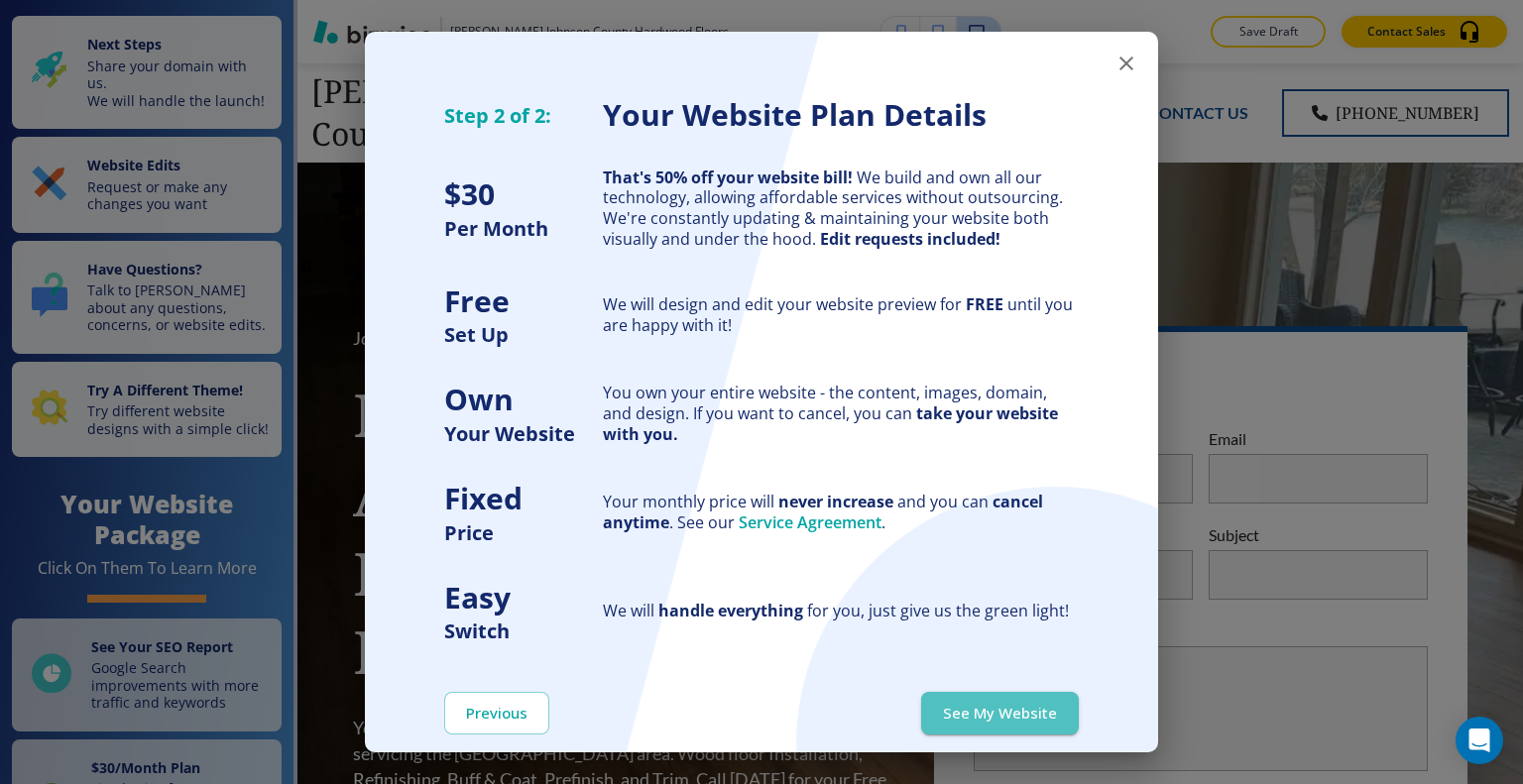 click on "See My Website" at bounding box center [999, 713] 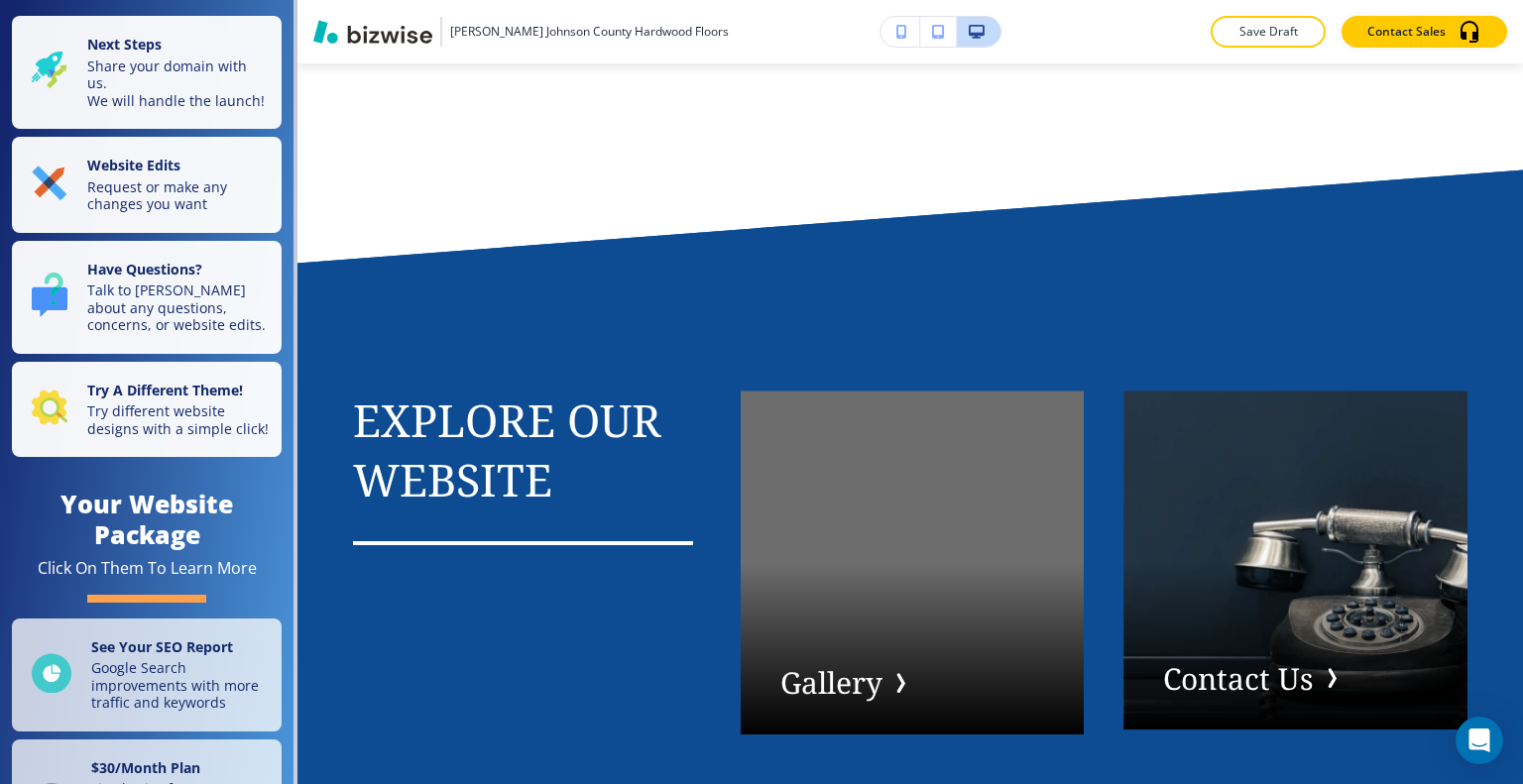 scroll, scrollTop: 3231, scrollLeft: 0, axis: vertical 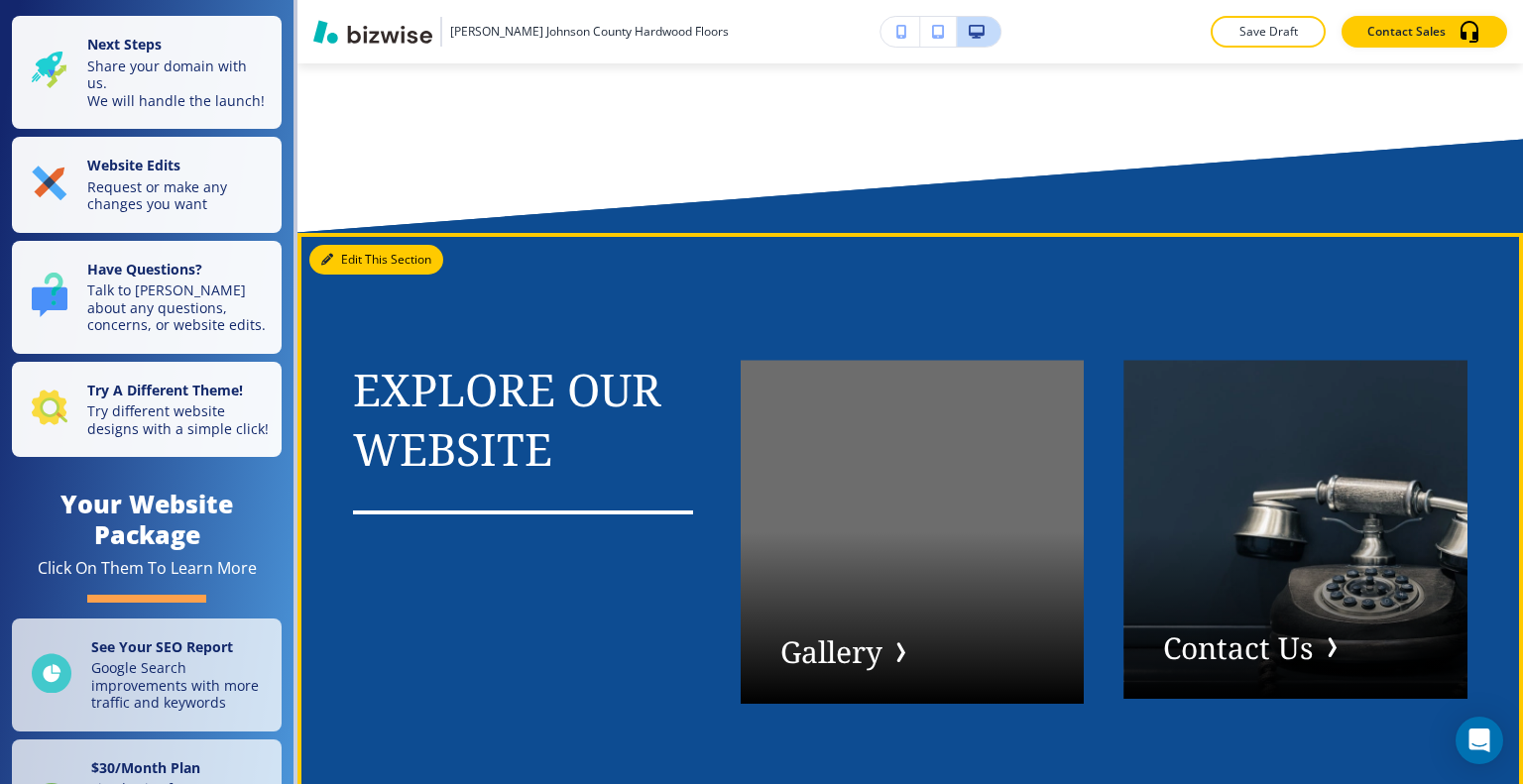 click on "Edit This Section" at bounding box center [376, 260] 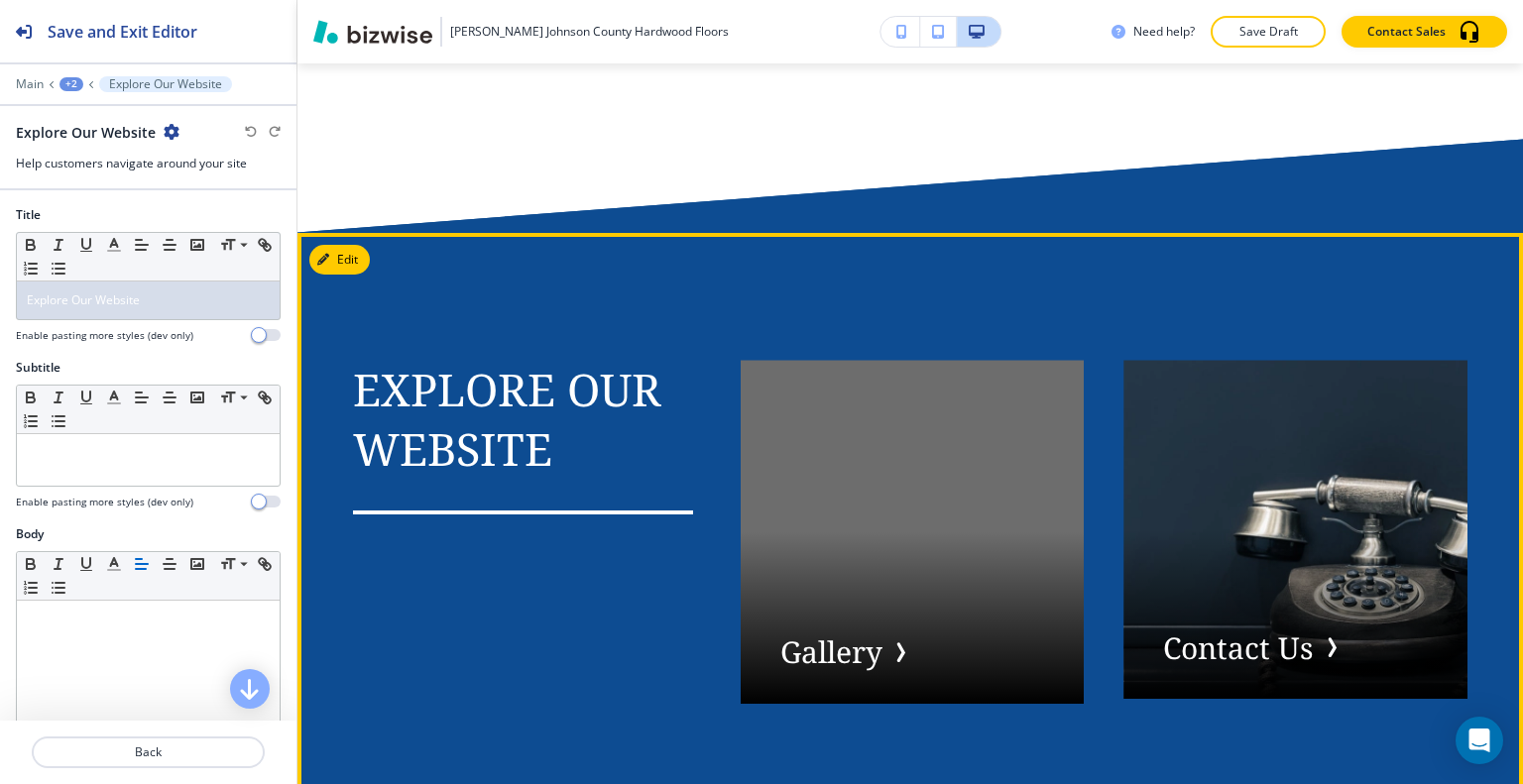 scroll, scrollTop: 3400, scrollLeft: 0, axis: vertical 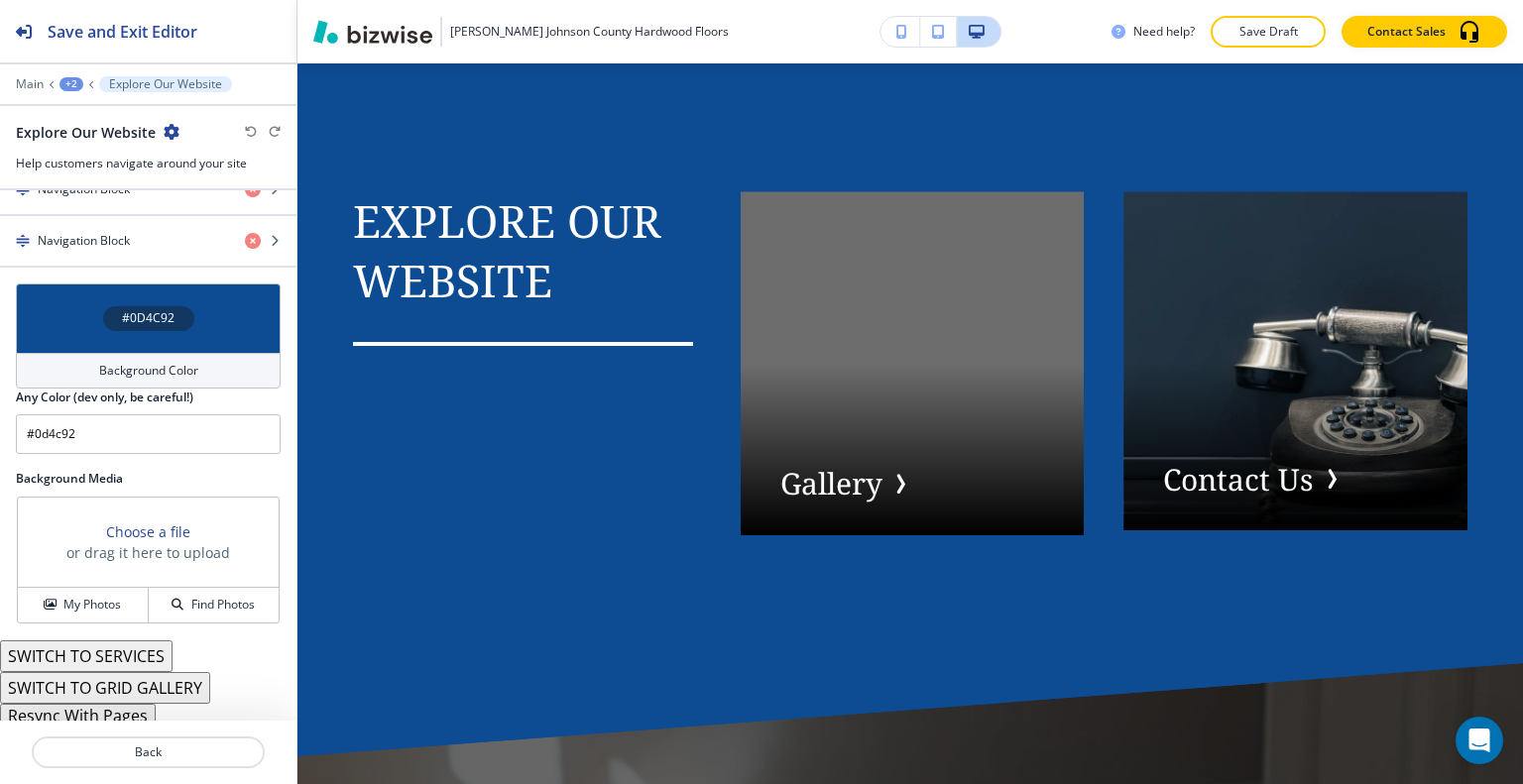 click on "Resync With Pages" at bounding box center [77, 716] 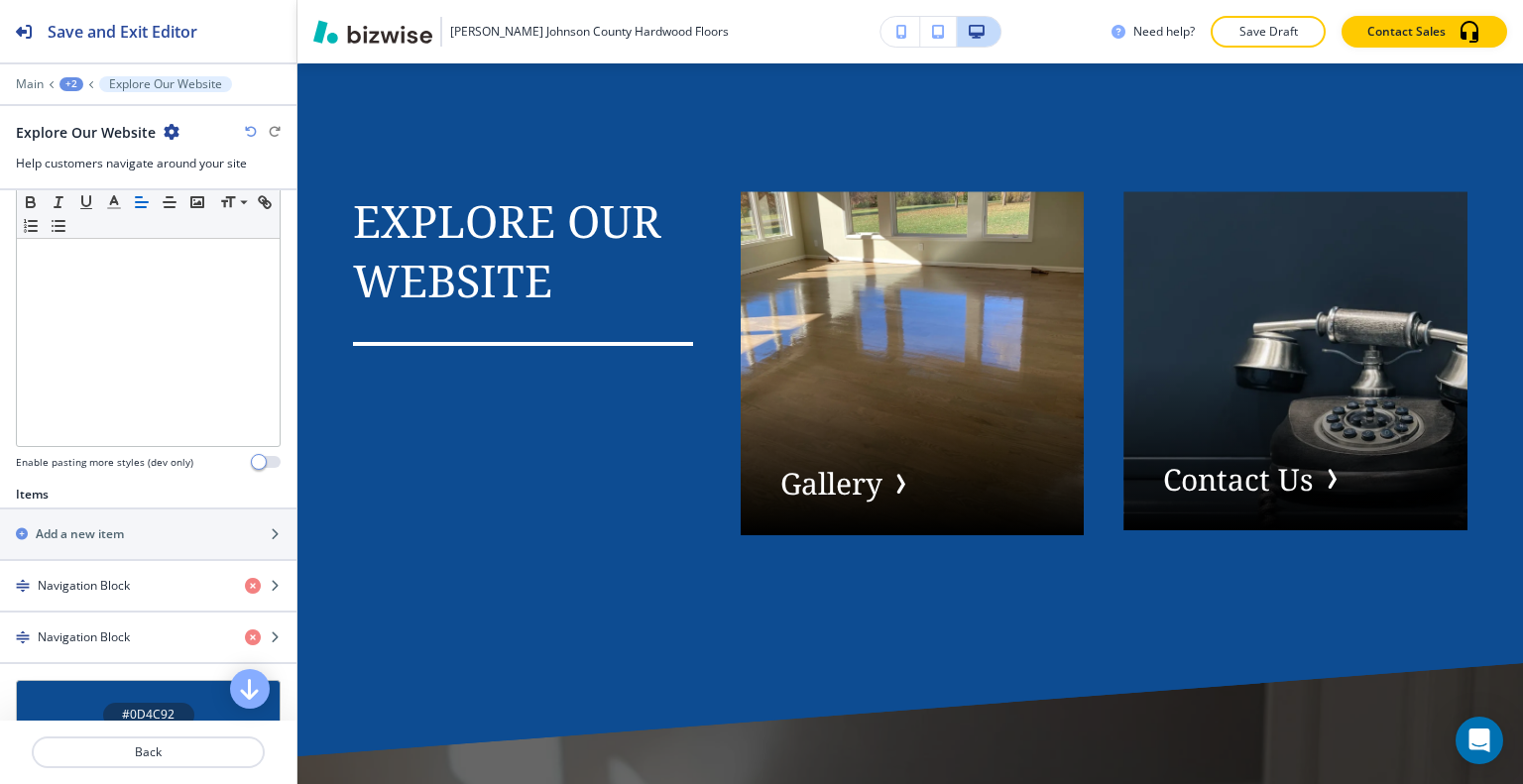 scroll, scrollTop: 389, scrollLeft: 0, axis: vertical 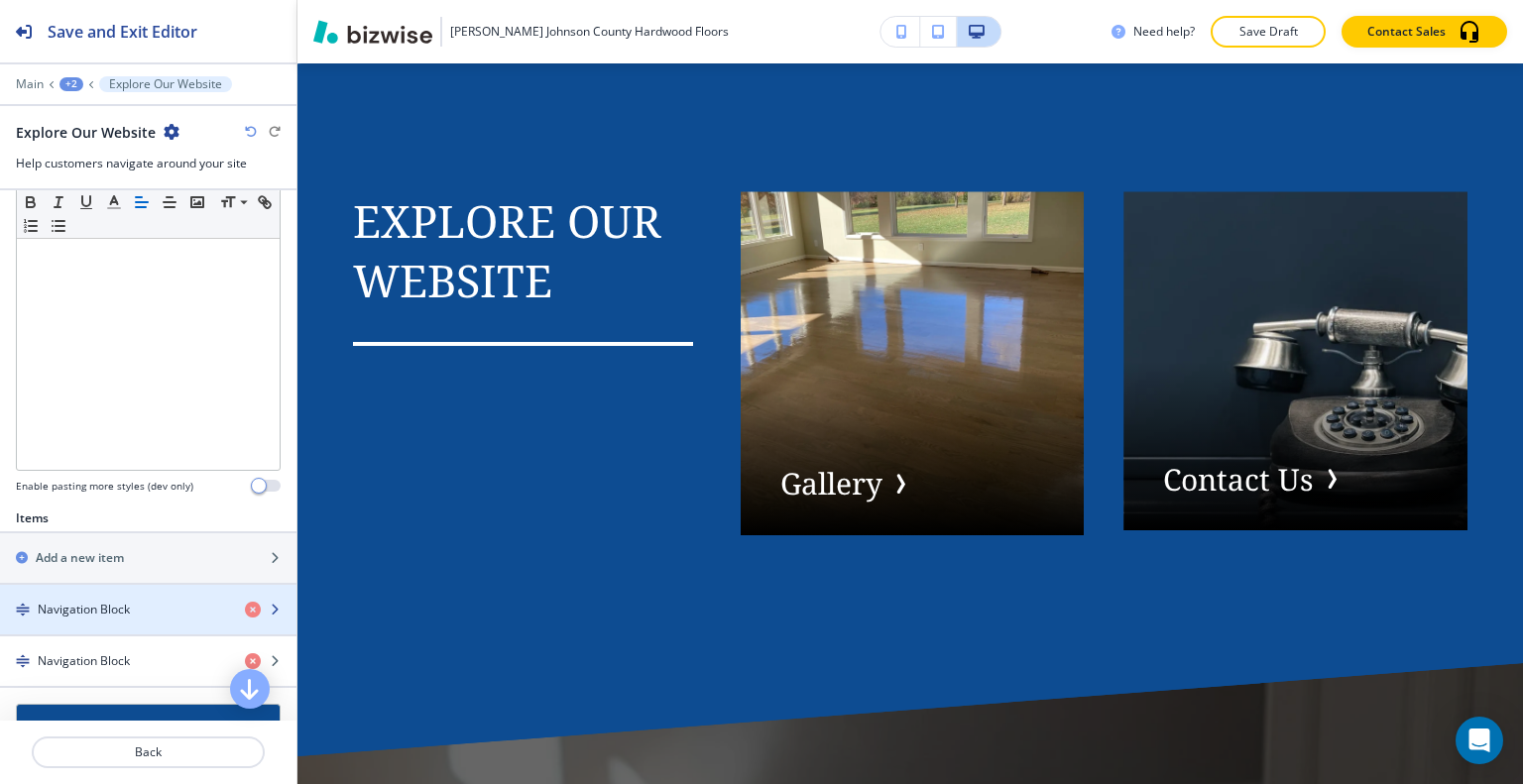 click on "Navigation Block" at bounding box center (83, 610) 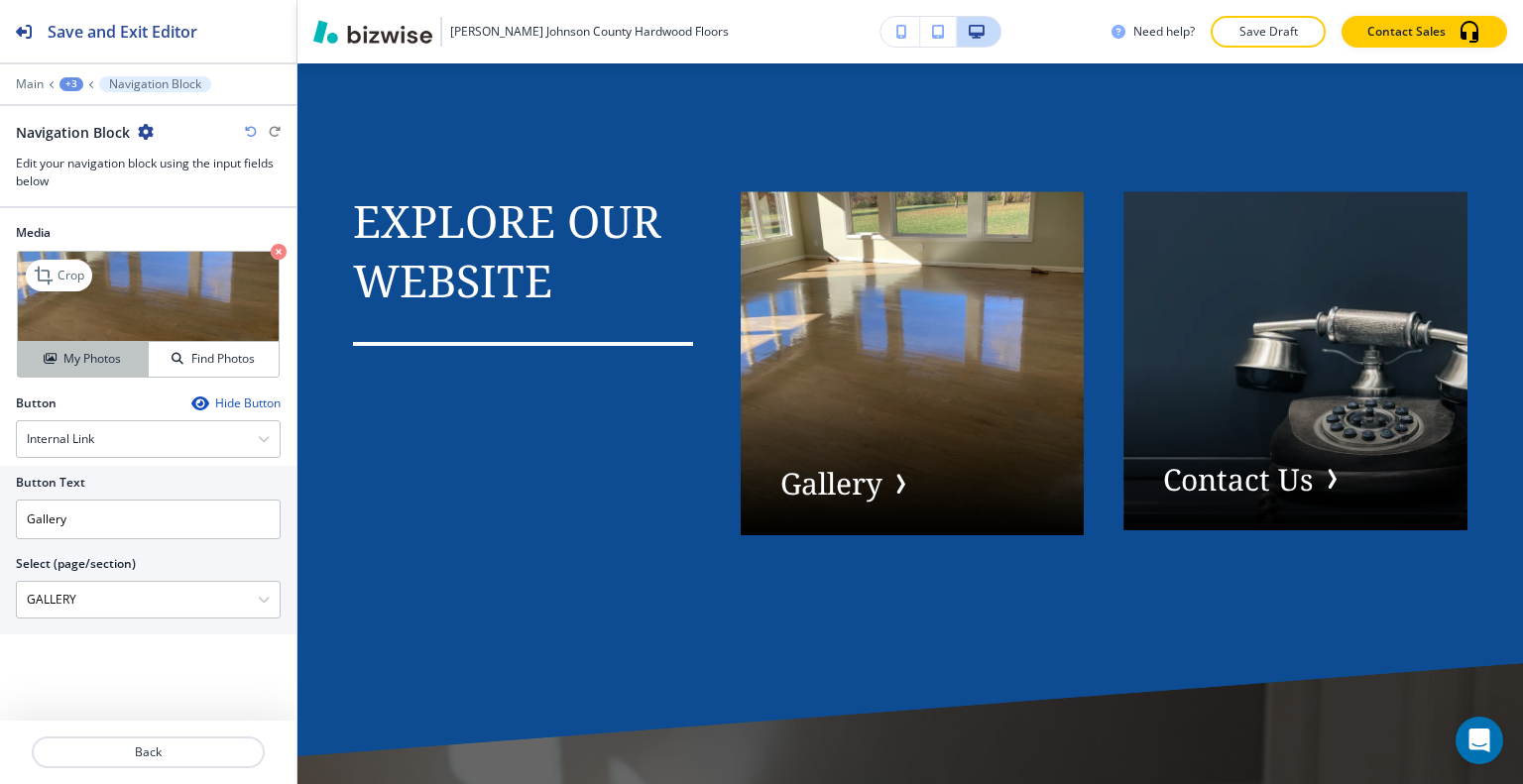 click on "My Photos" at bounding box center [92, 359] 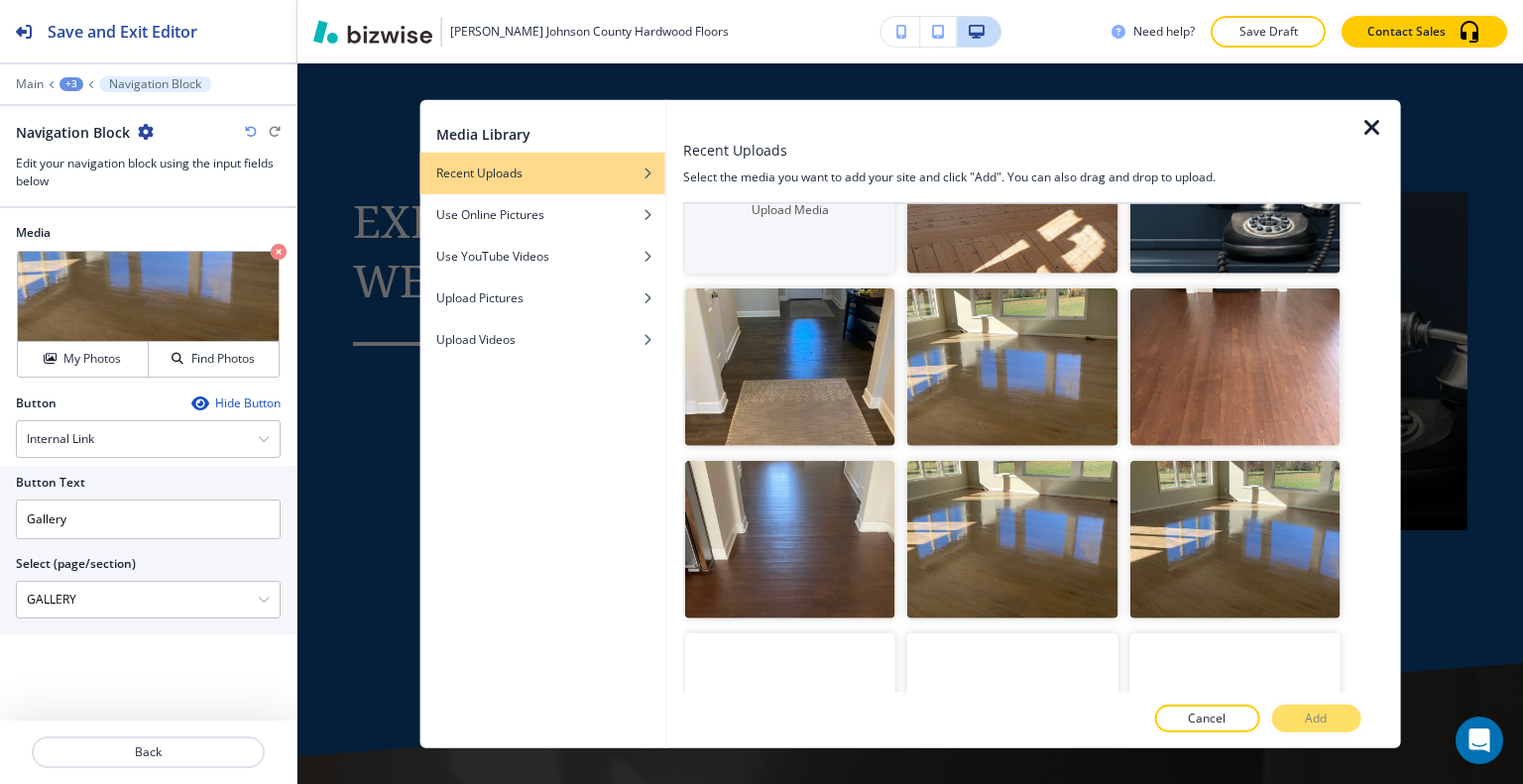 scroll, scrollTop: 86, scrollLeft: 0, axis: vertical 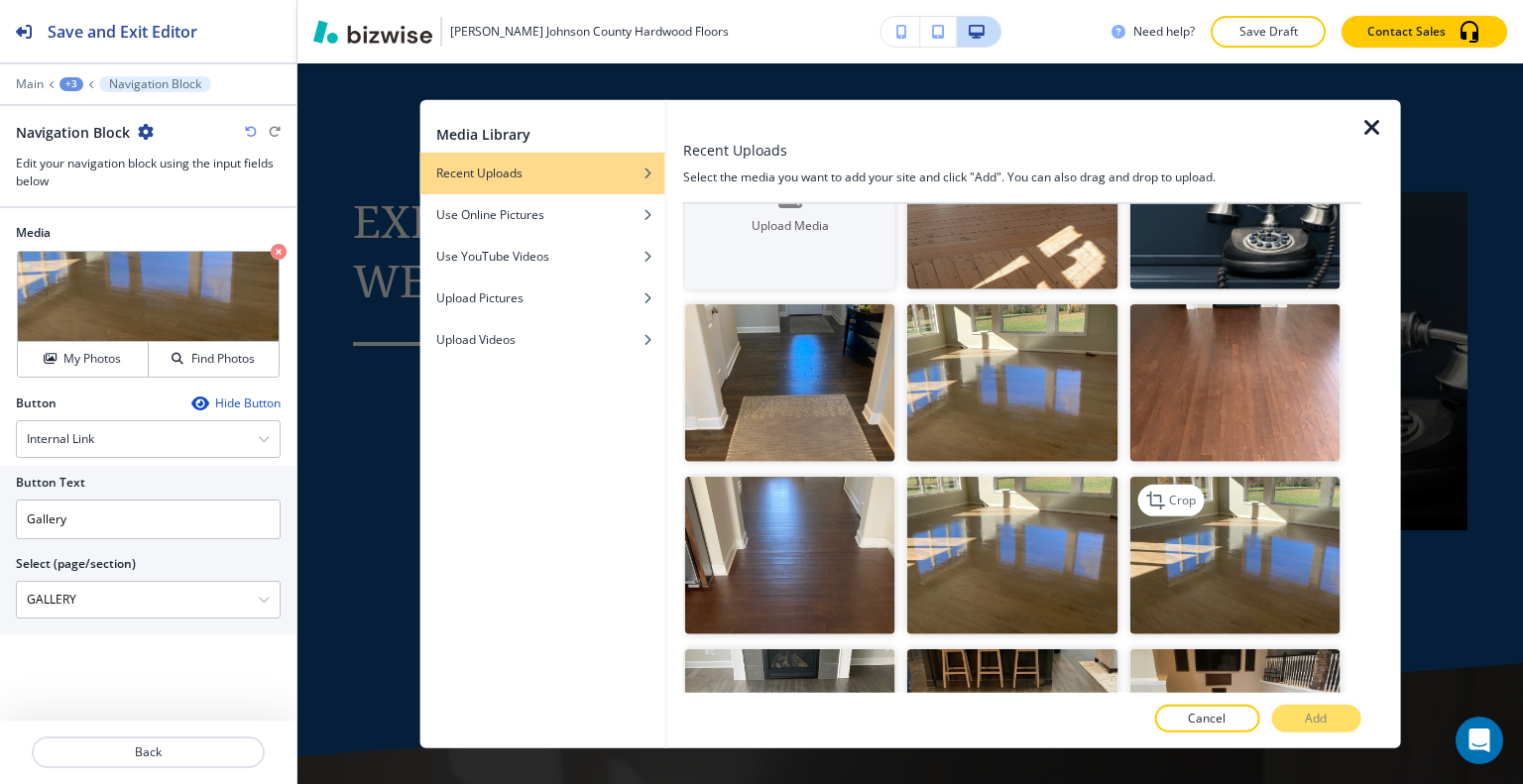 click at bounding box center [1234, 555] 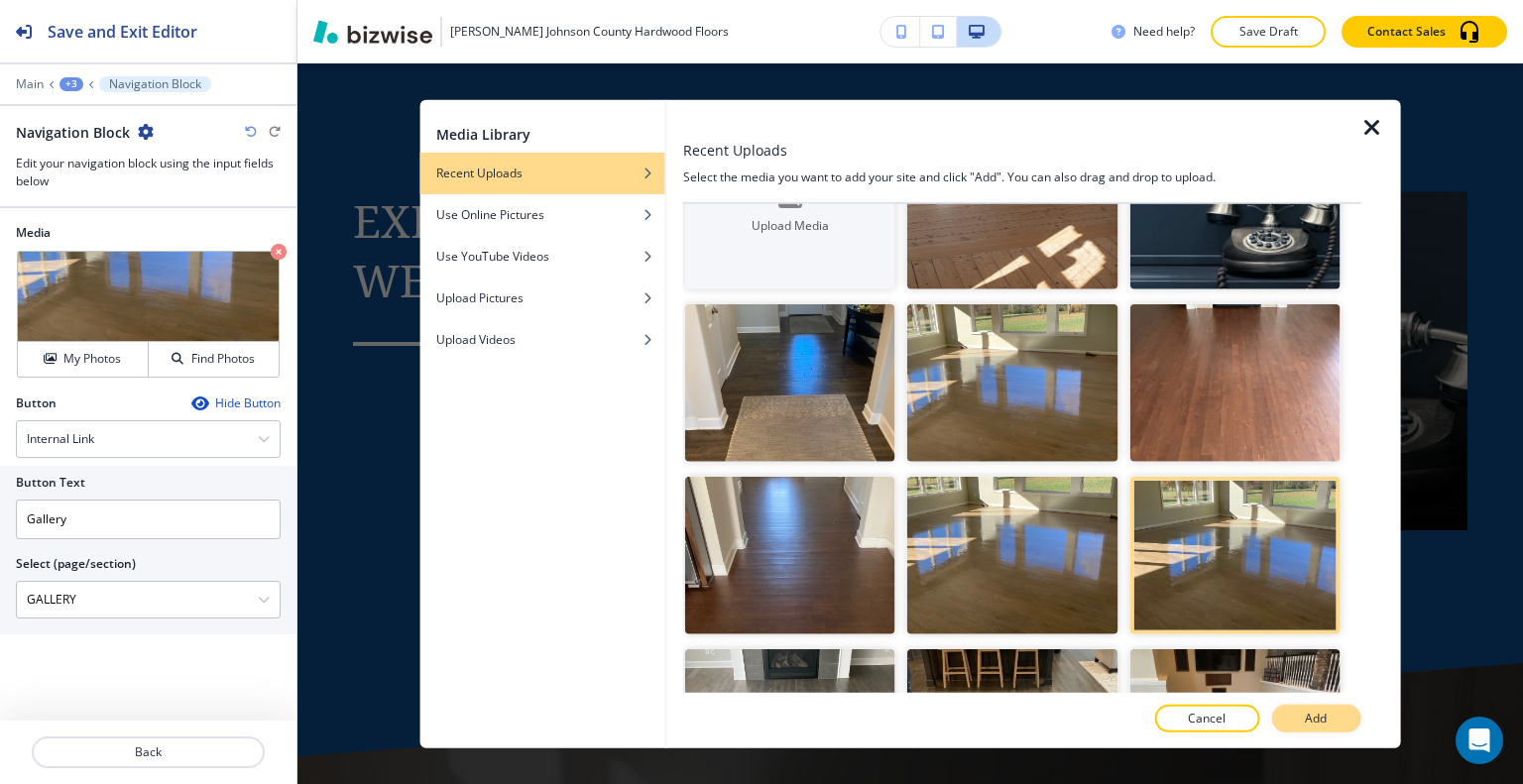 click on "Add" at bounding box center (1316, 719) 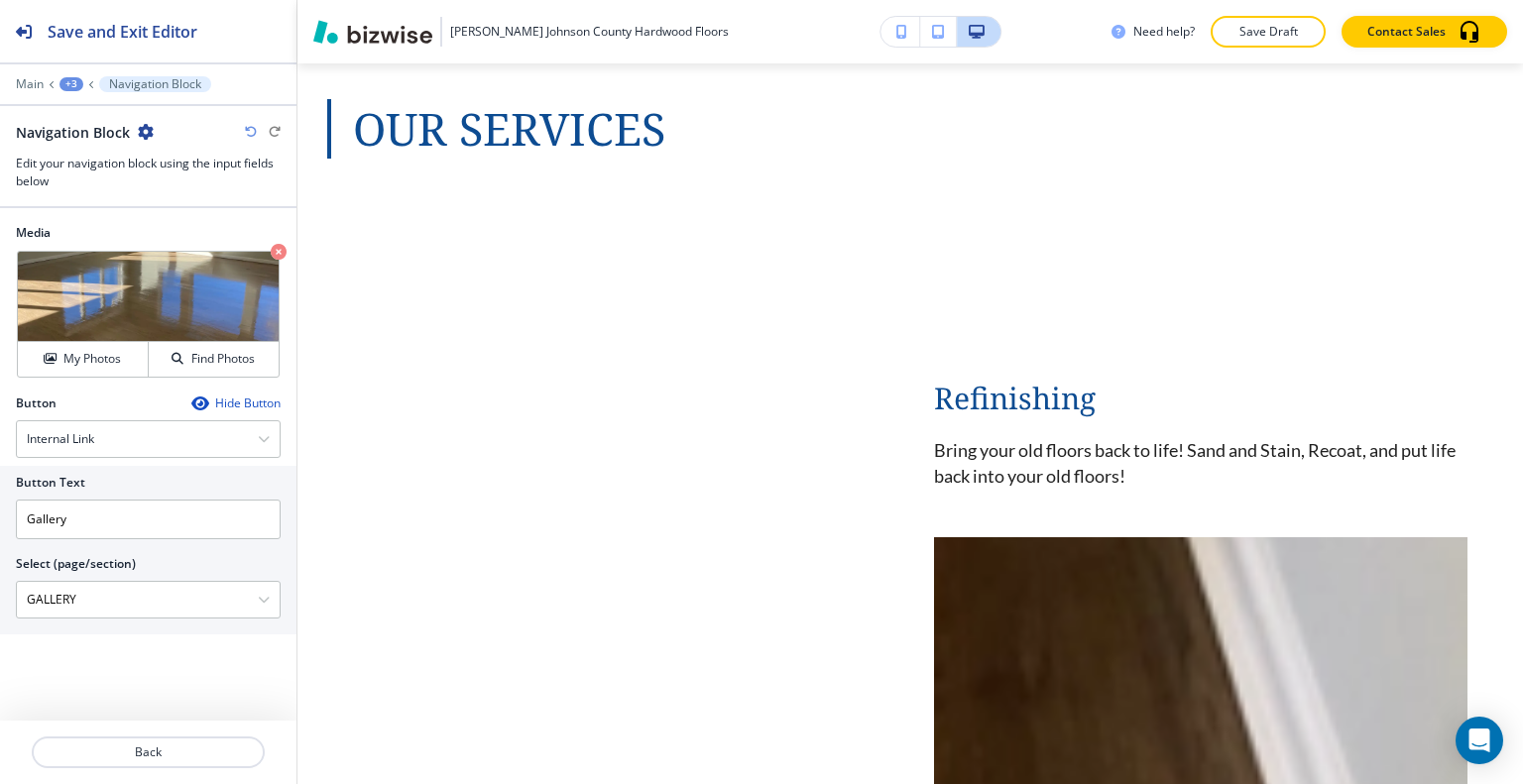 scroll, scrollTop: 0, scrollLeft: 0, axis: both 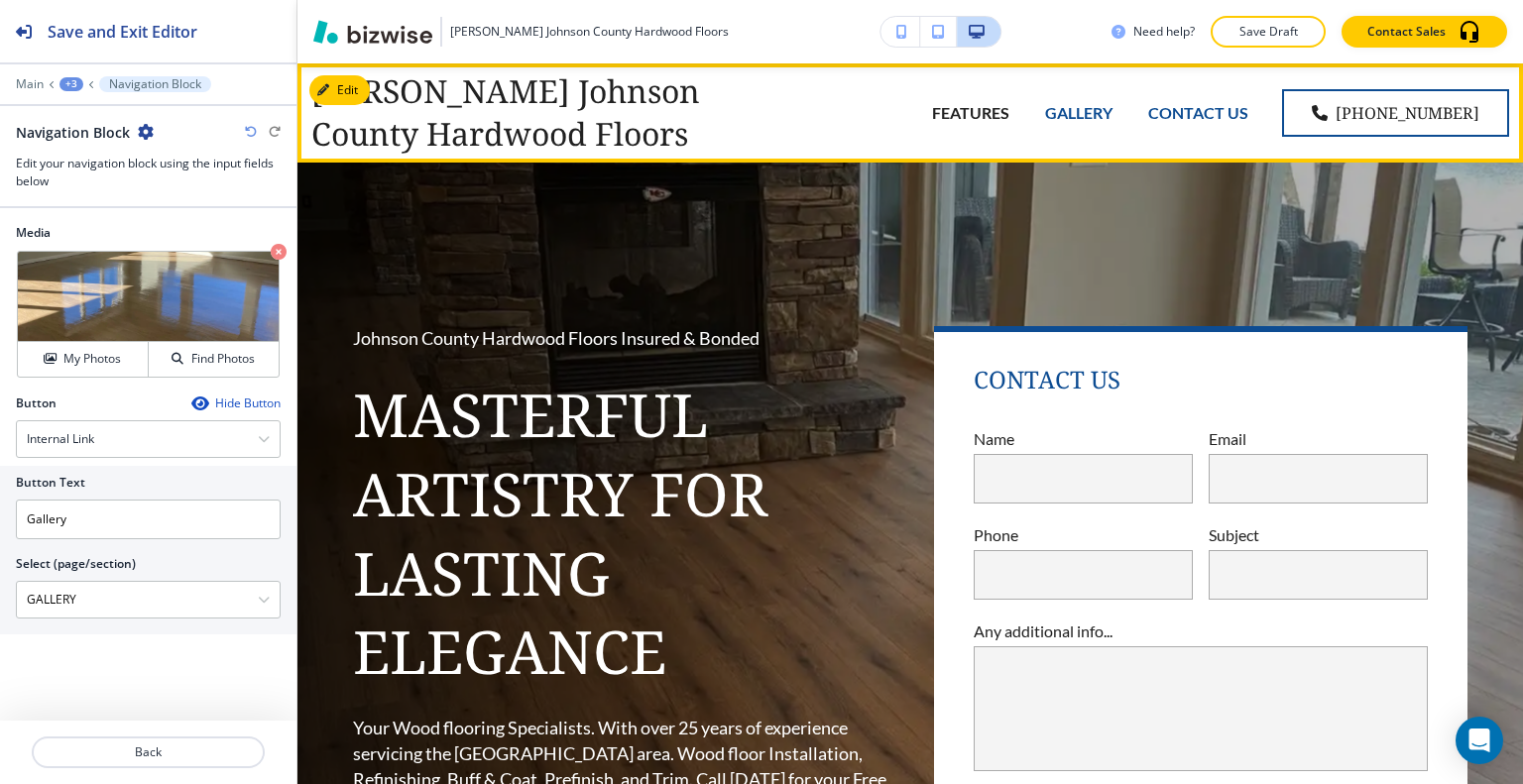 click on "GALLERY" at bounding box center [1079, 112] 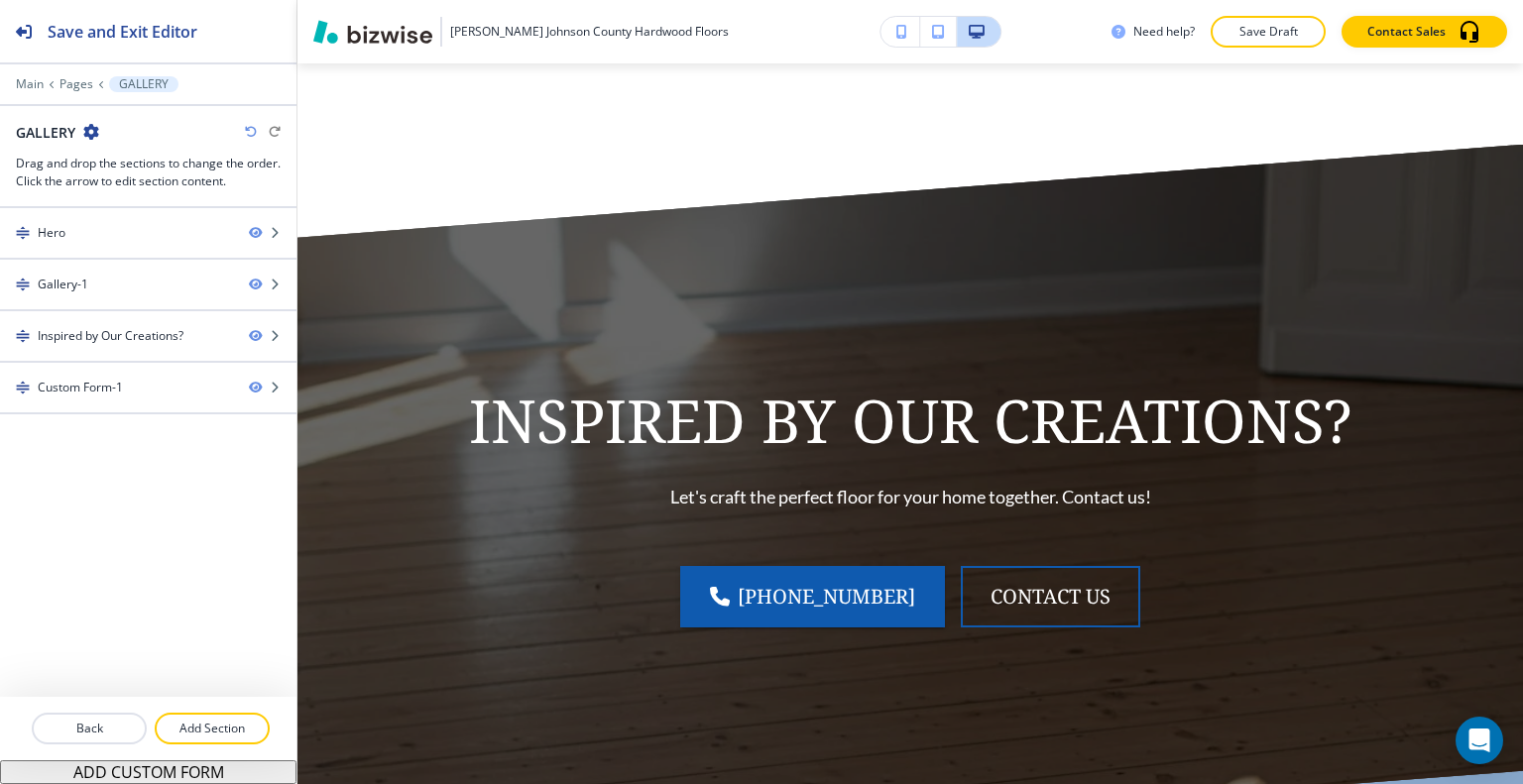 scroll, scrollTop: 0, scrollLeft: 0, axis: both 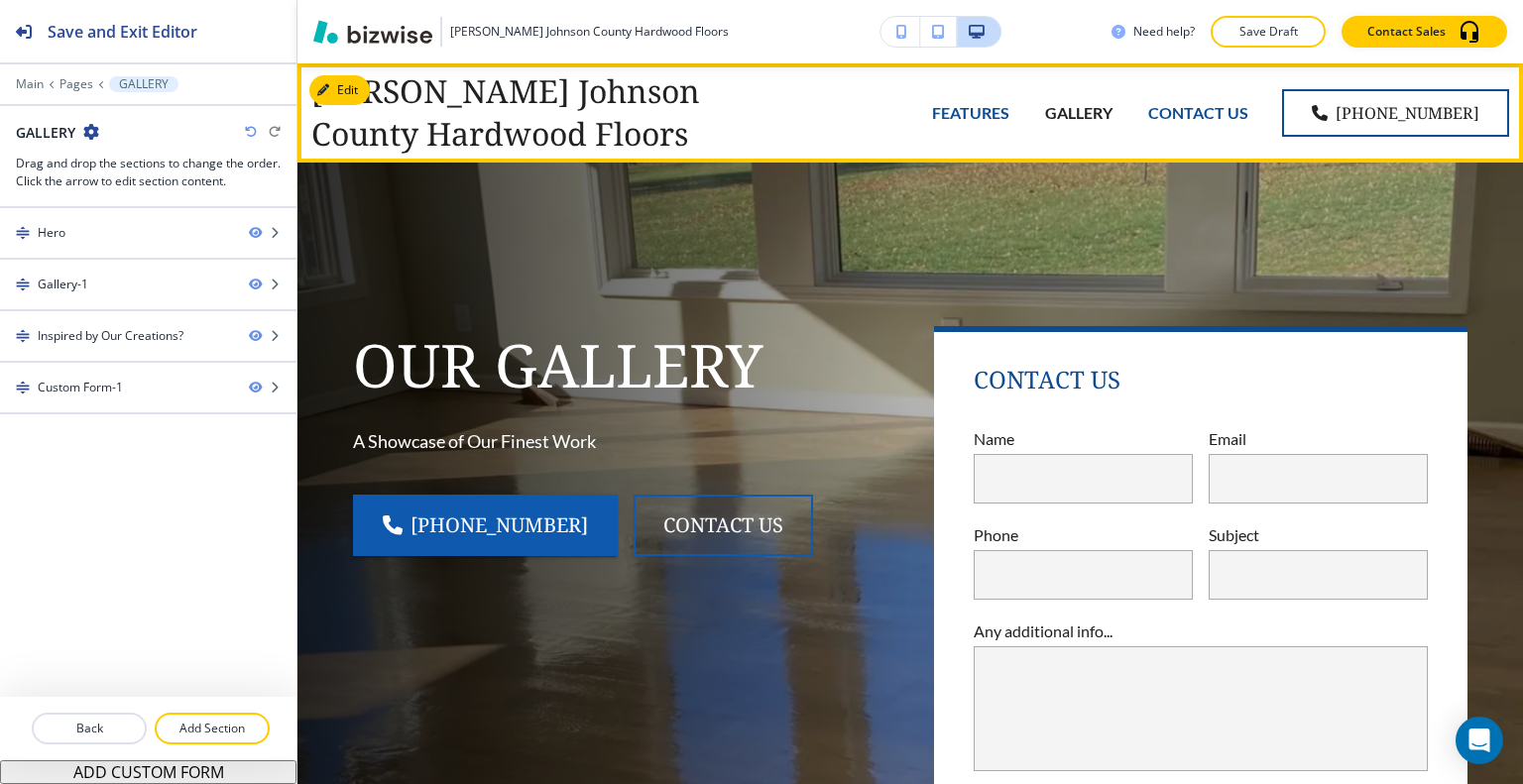 click on "CONTACT US" at bounding box center [1198, 112] 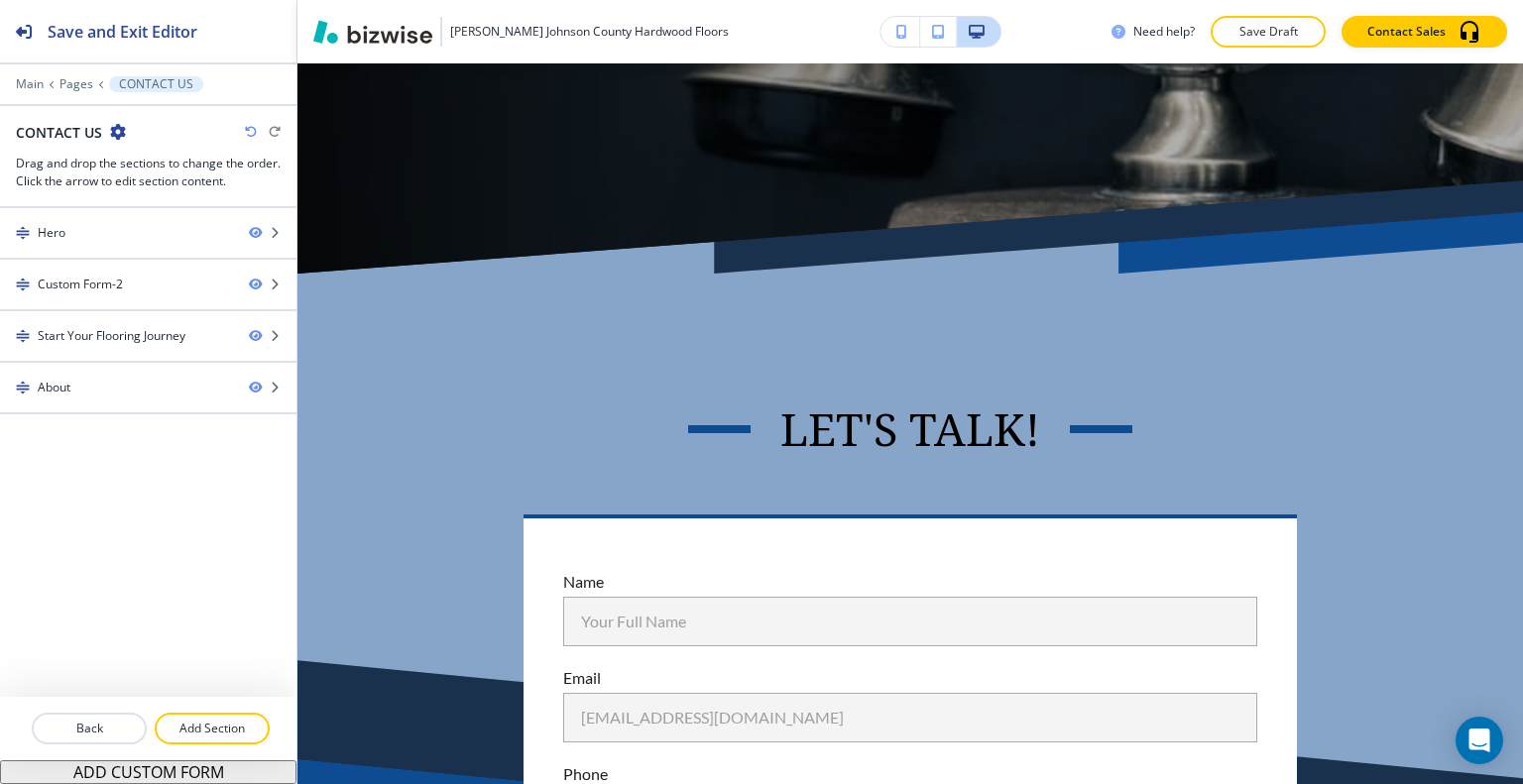 scroll, scrollTop: 698, scrollLeft: 0, axis: vertical 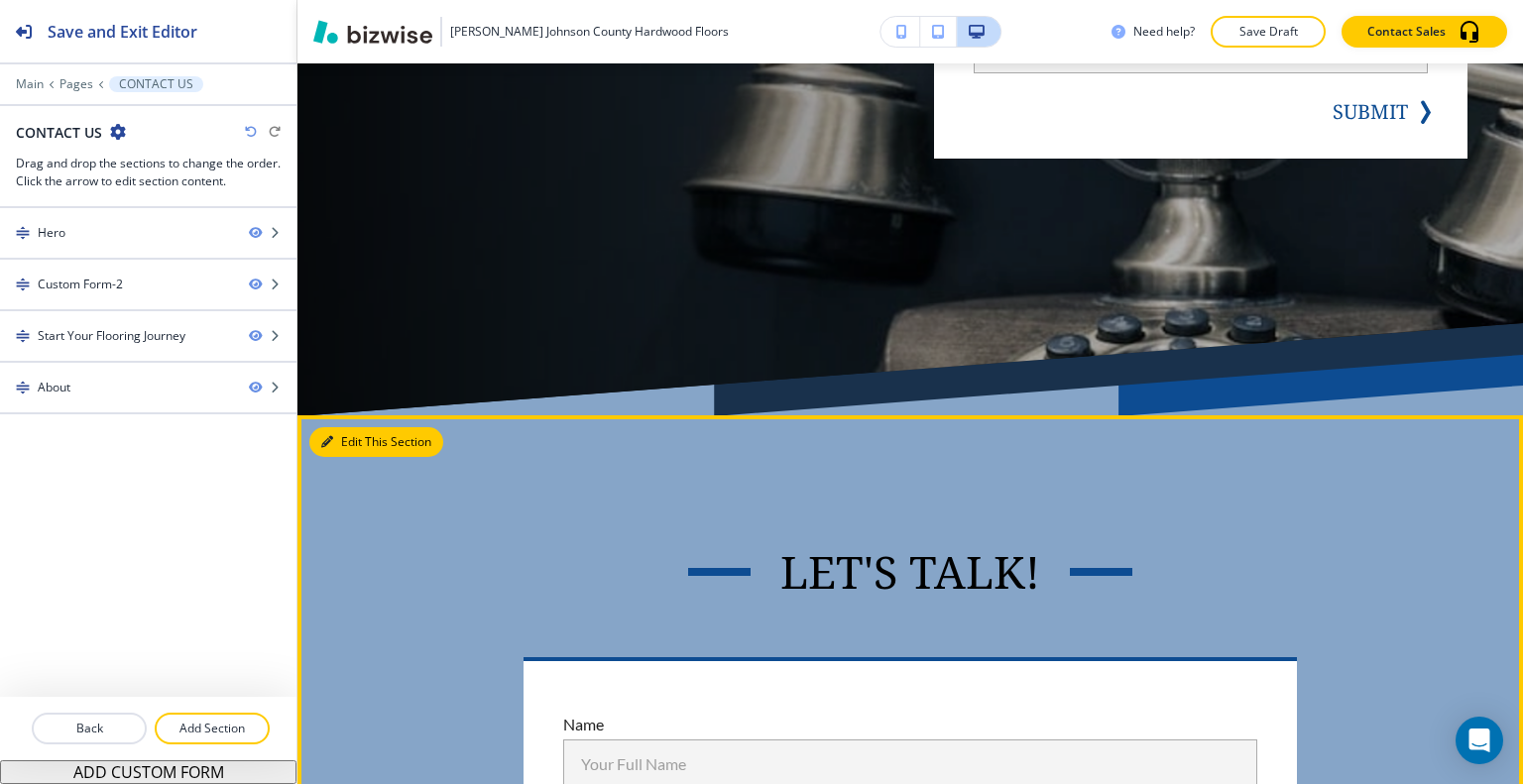 click on "Edit This Section" at bounding box center (376, 442) 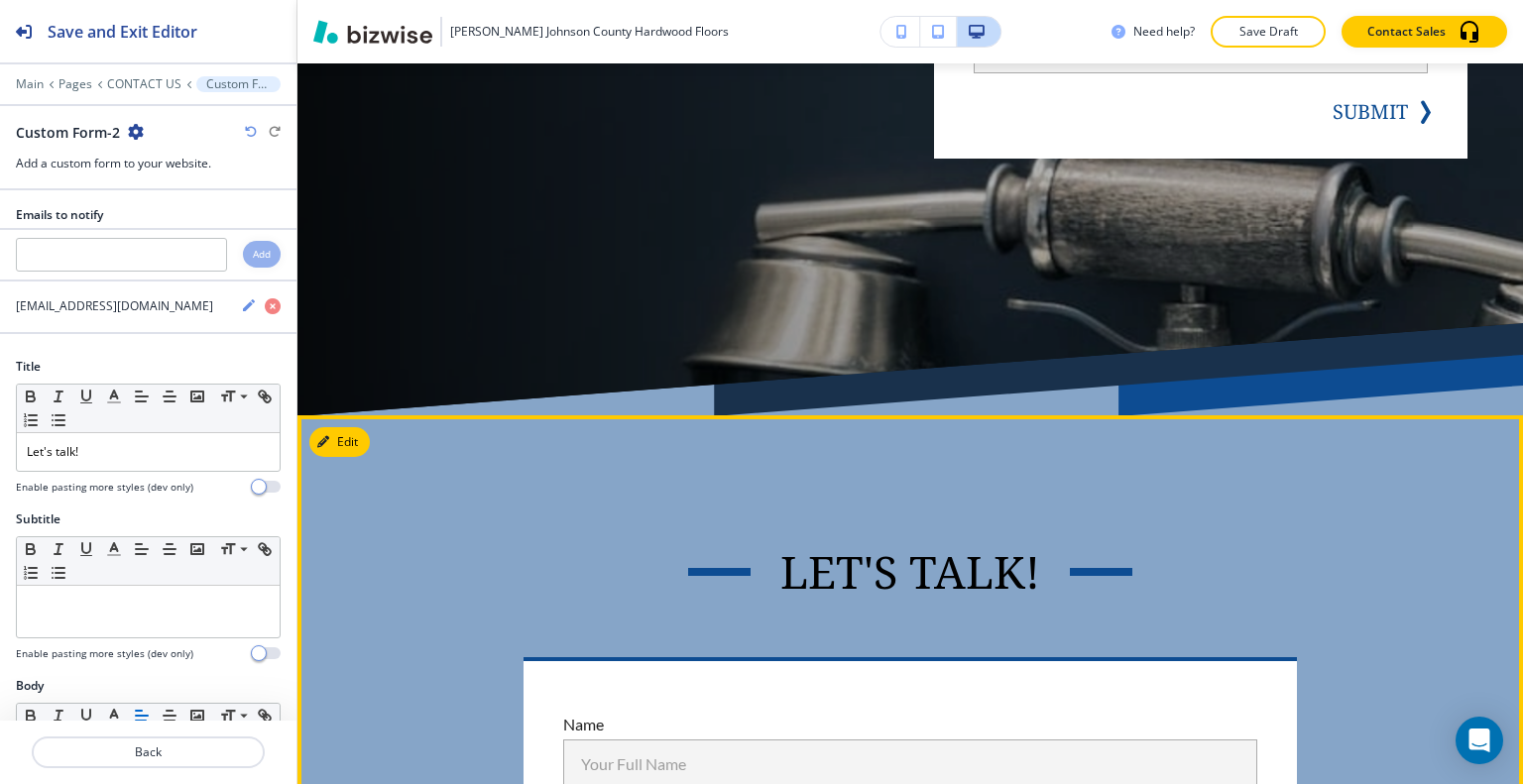 scroll, scrollTop: 1049, scrollLeft: 0, axis: vertical 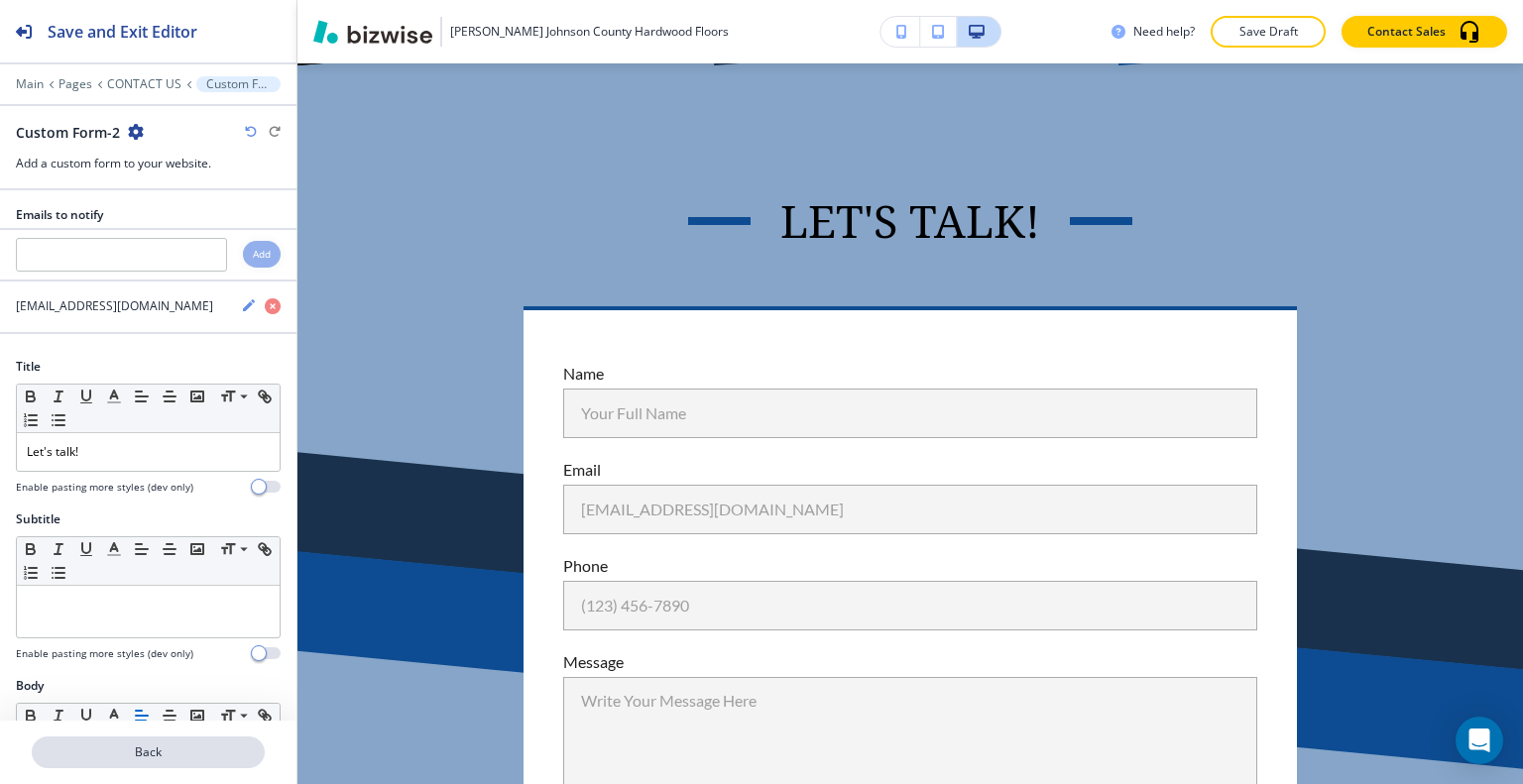 click on "Back" at bounding box center [148, 752] 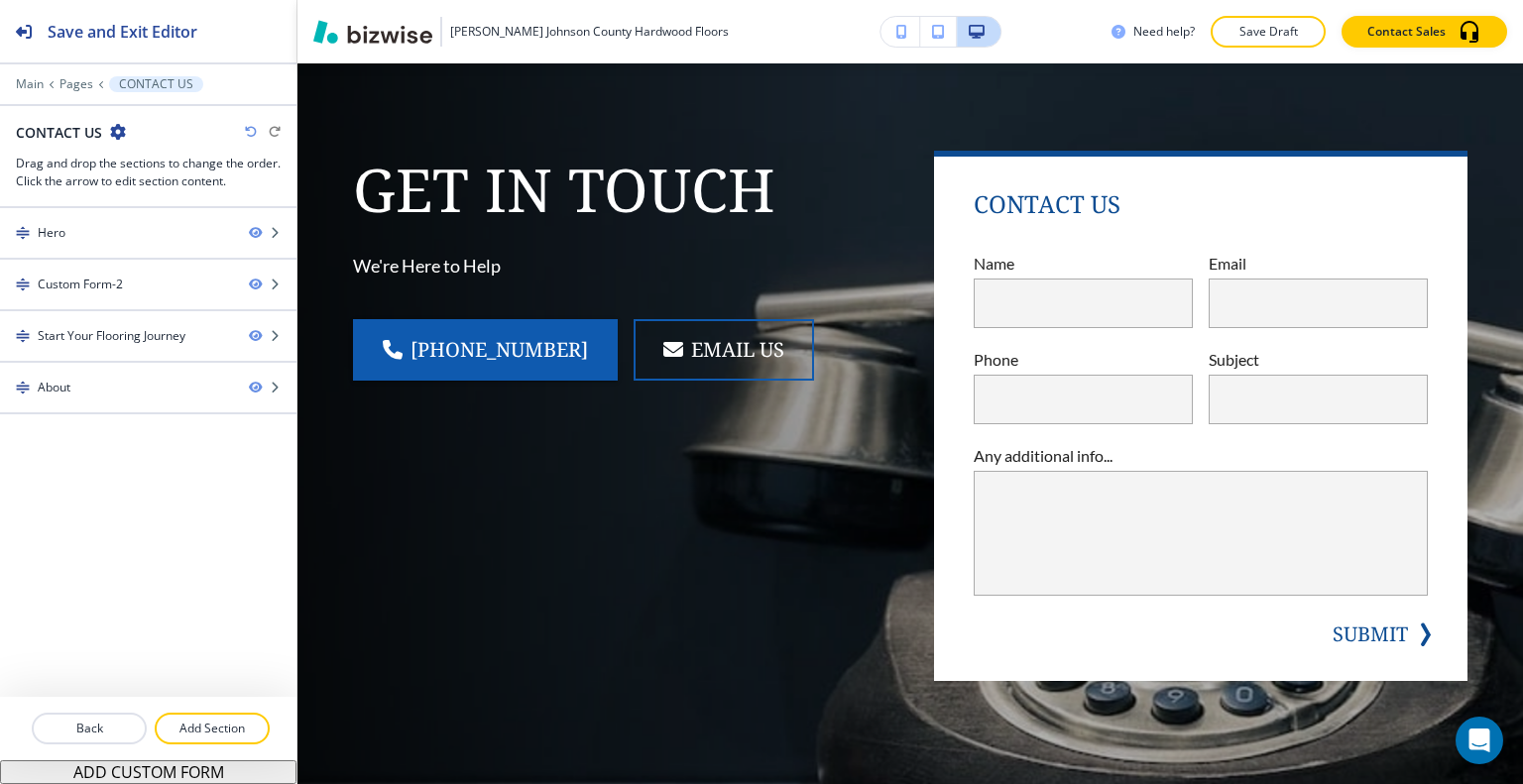 scroll, scrollTop: 0, scrollLeft: 0, axis: both 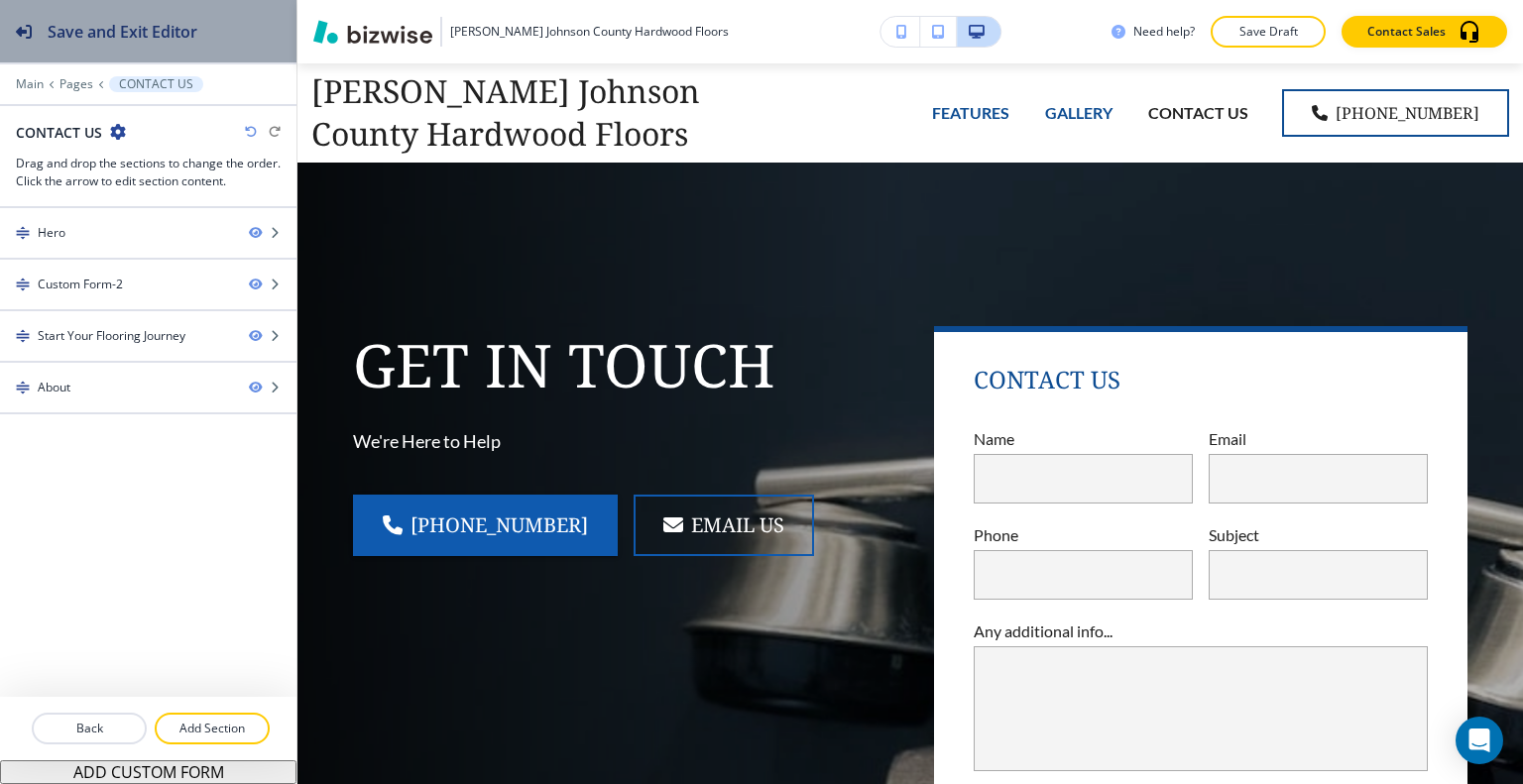 click on "Save and Exit Editor" at bounding box center [122, 32] 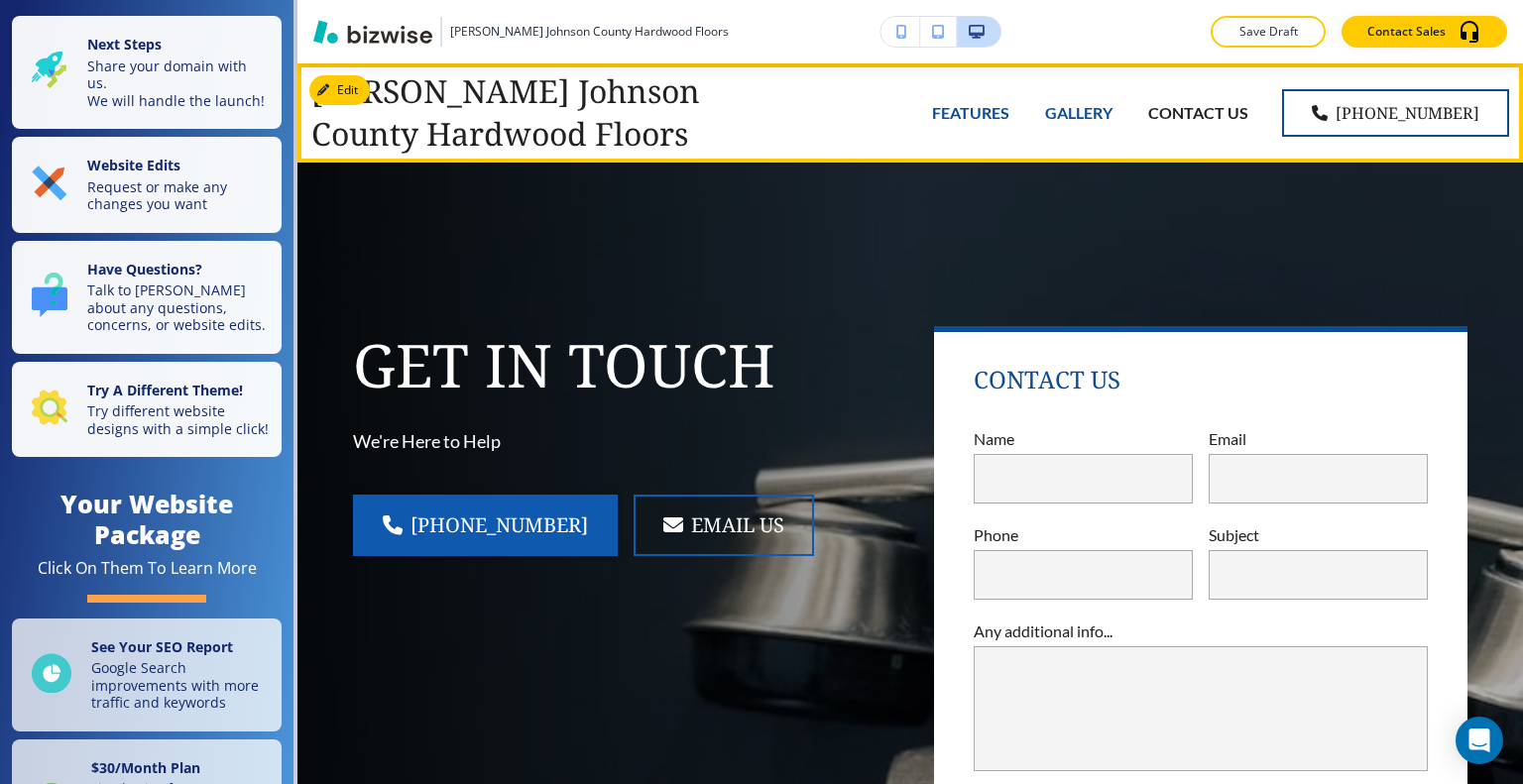 click on "GALLERY" at bounding box center [1079, 112] 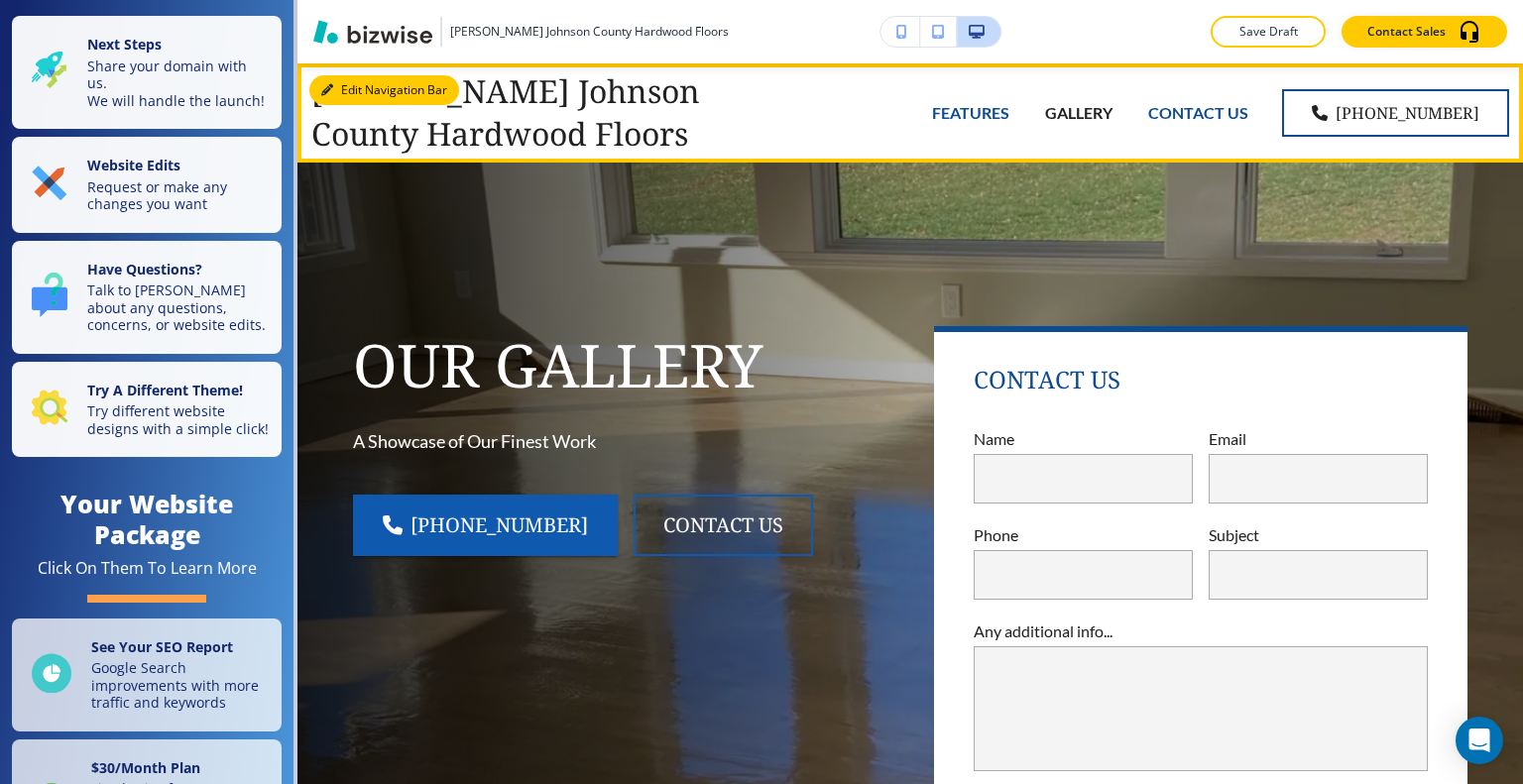 click on "Edit Navigation Bar" at bounding box center [384, 90] 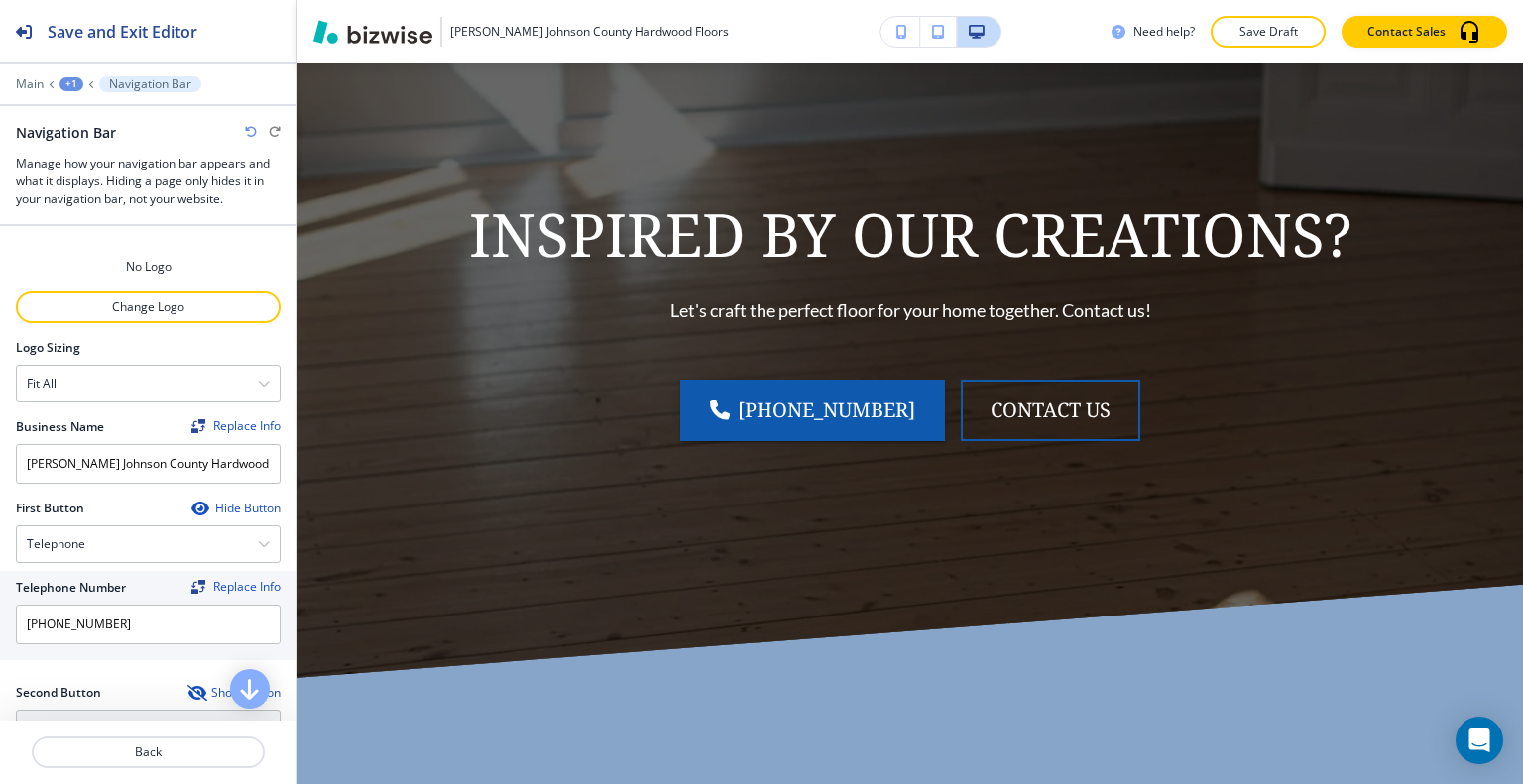 scroll, scrollTop: 2634, scrollLeft: 0, axis: vertical 